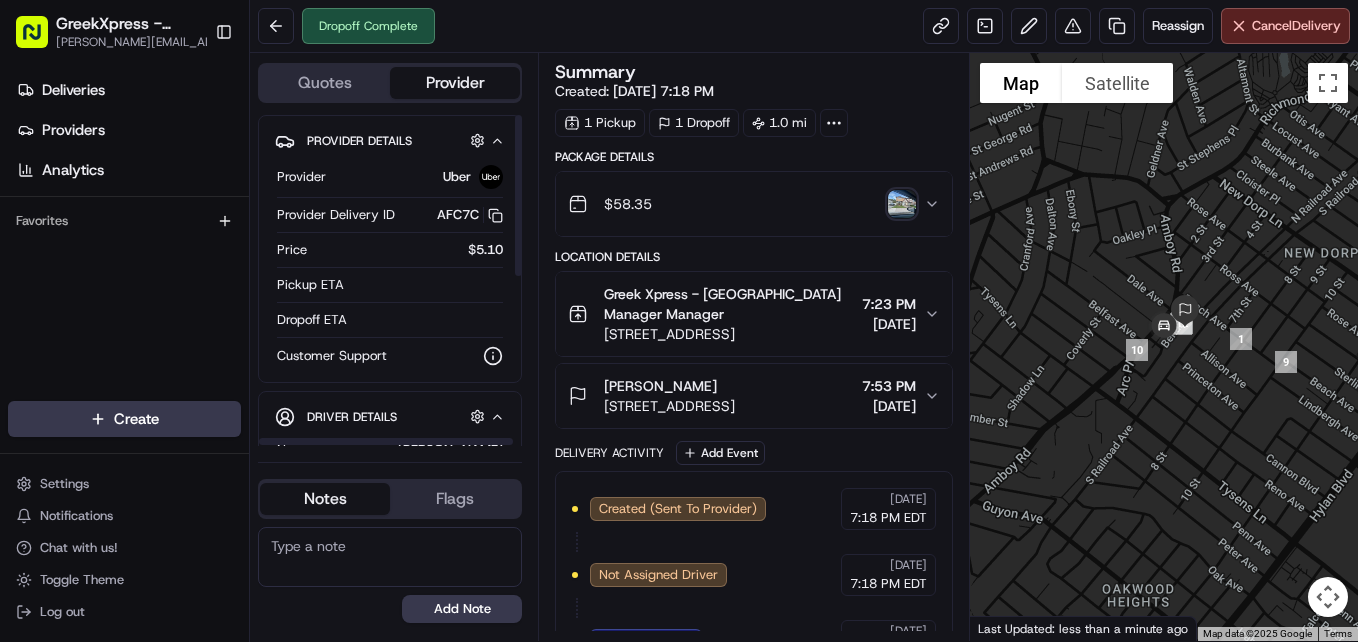 scroll, scrollTop: 0, scrollLeft: 0, axis: both 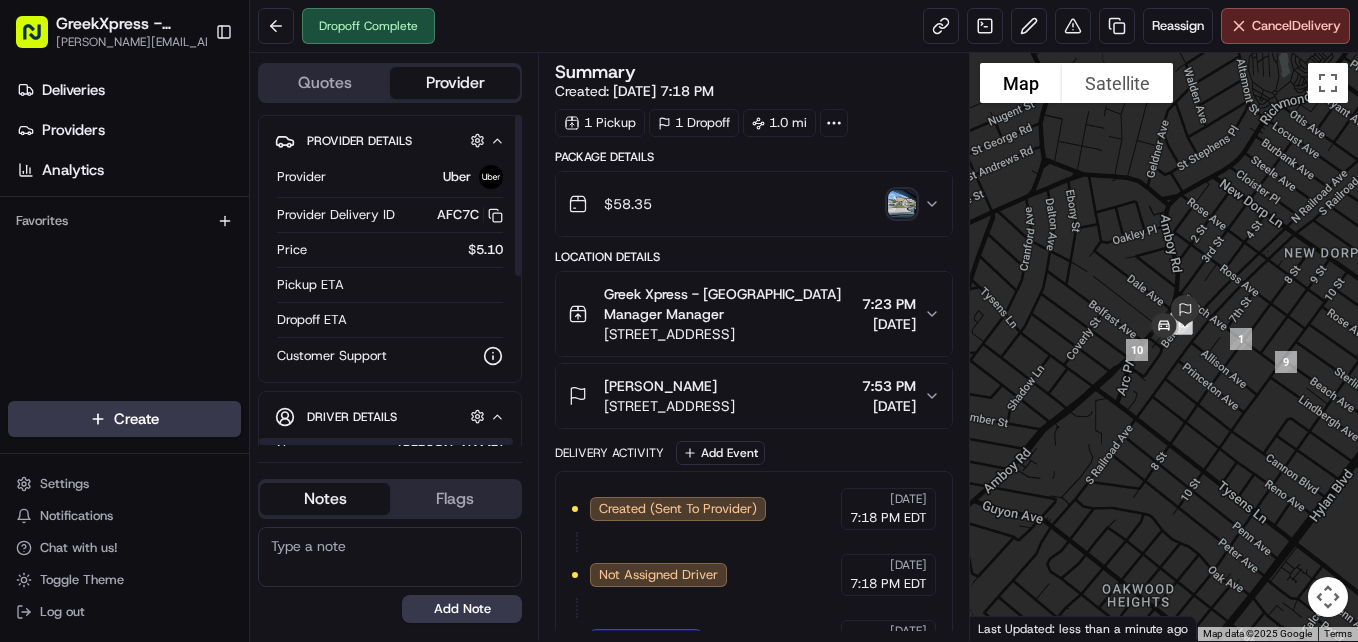 drag, startPoint x: 0, startPoint y: 0, endPoint x: 441, endPoint y: 374, distance: 578.2361 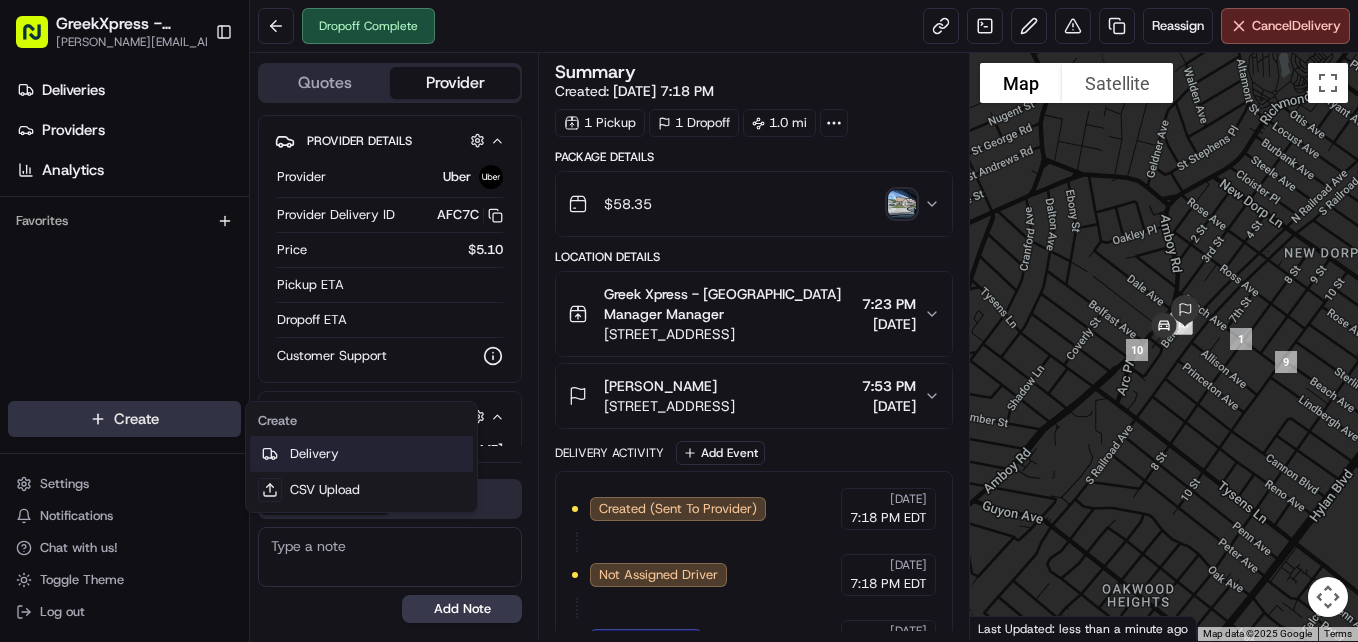 click on "Delivery" at bounding box center (361, 454) 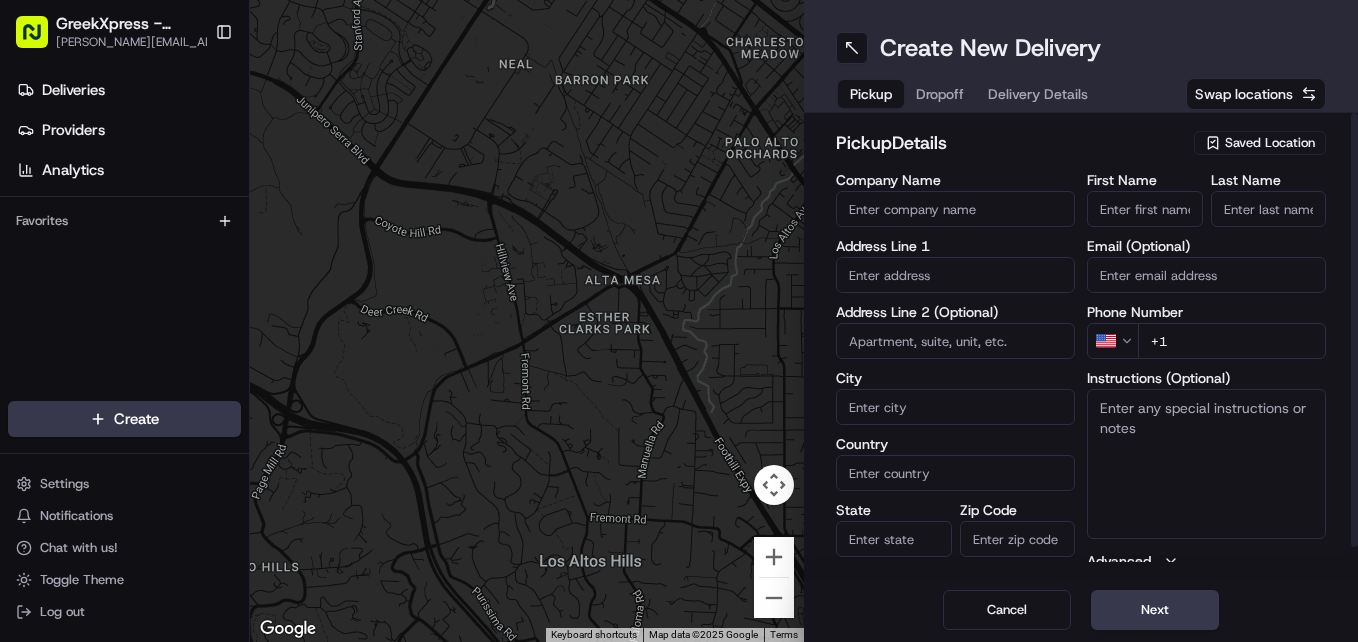 click on "Saved Location" at bounding box center (1270, 143) 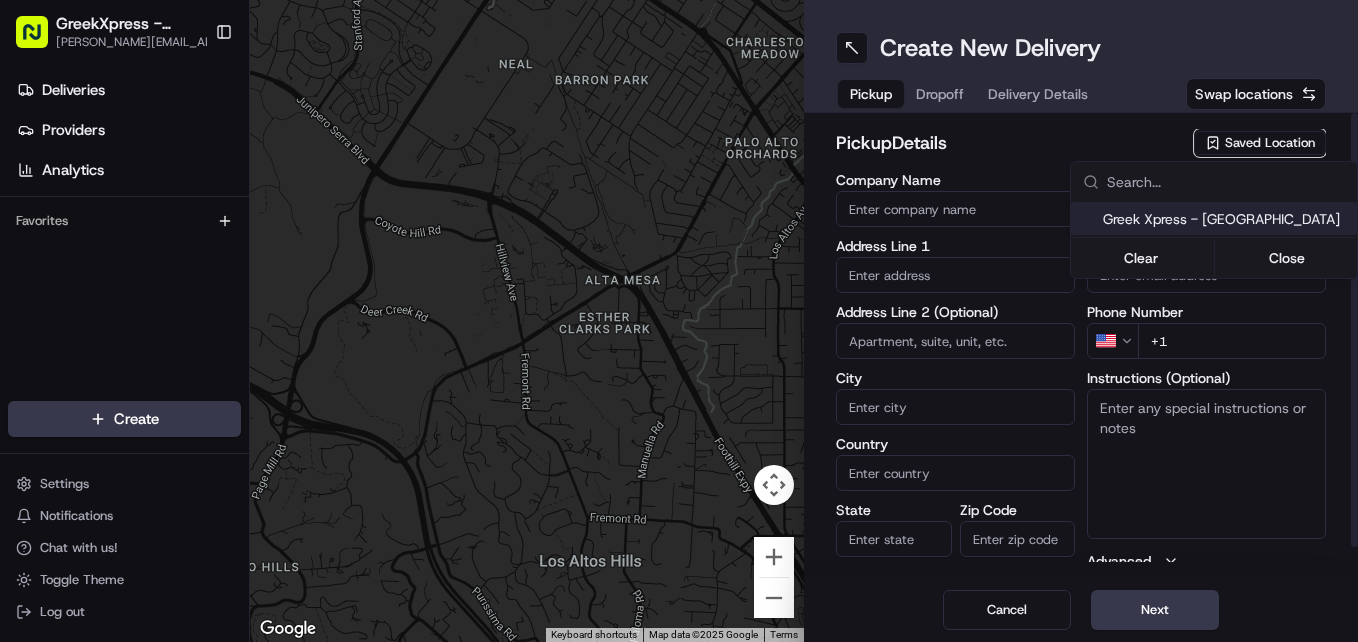 click on "Greek Xpress - [GEOGRAPHIC_DATA]" at bounding box center (1226, 219) 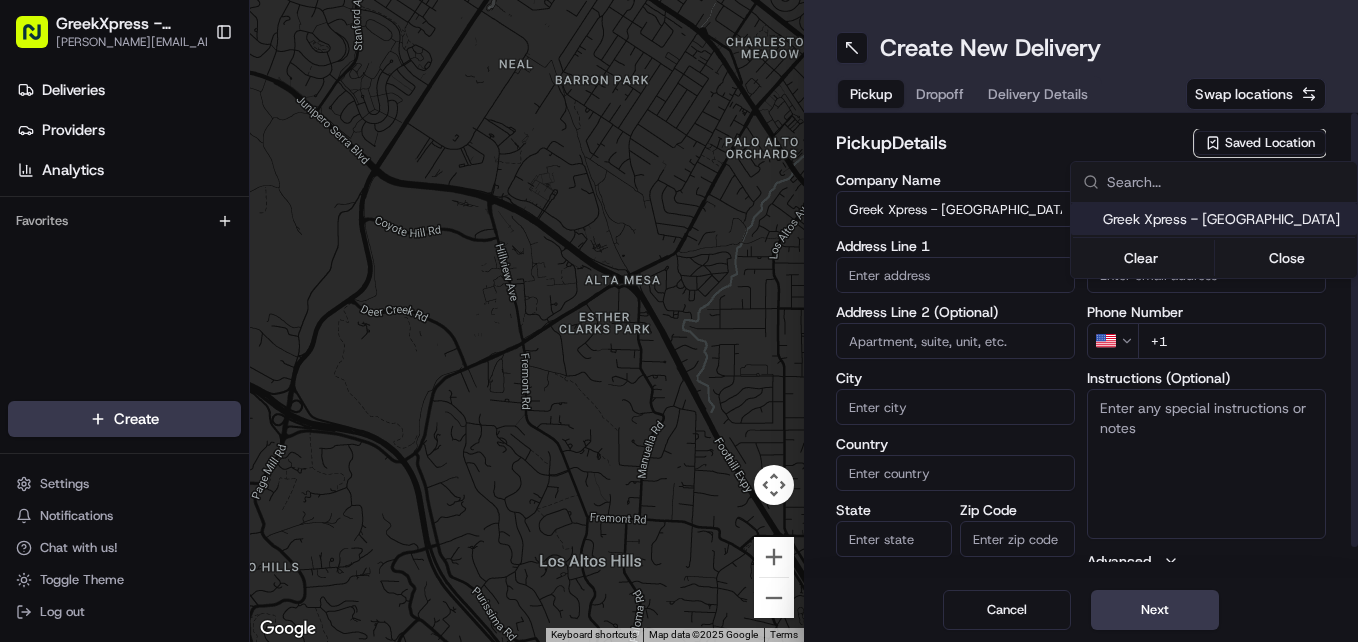 type on "[STREET_ADDRESS]" 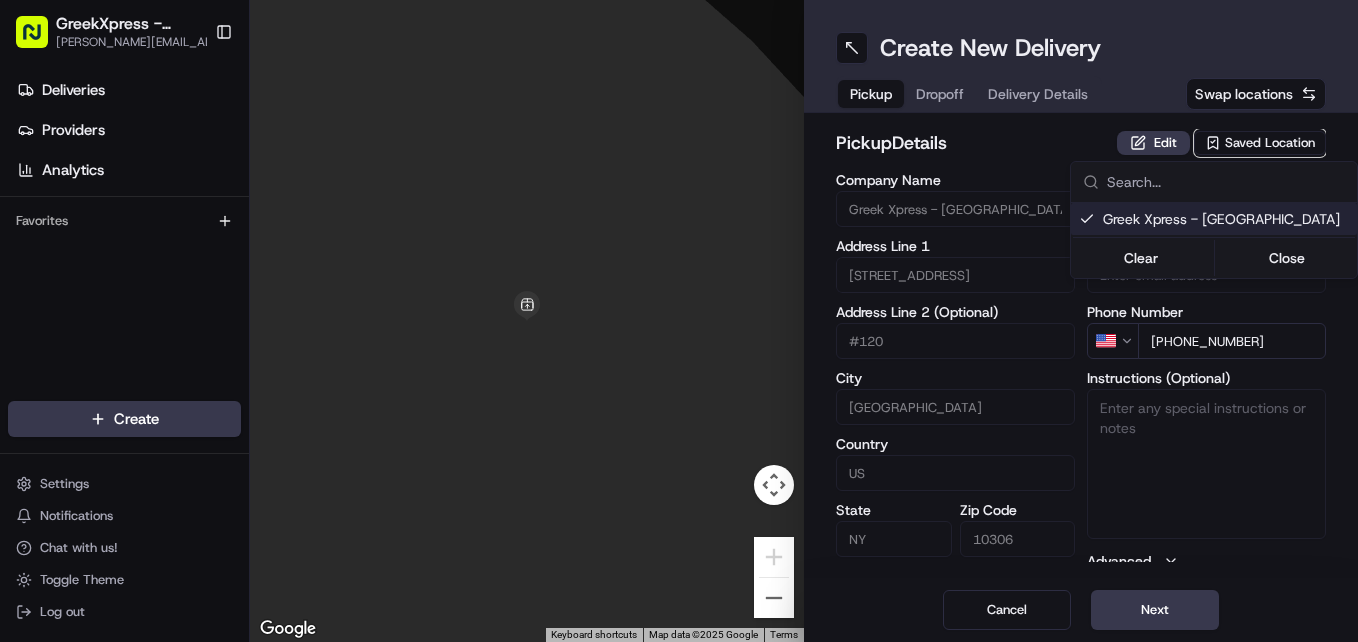 click on "GreekXpress - Staten Island [EMAIL_ADDRESS][DOMAIN_NAME] Toggle Sidebar Deliveries Providers Analytics Favorites Main Menu Members & Organization Organization Users Roles Preferences Customization Tracking Orchestration Automations Dispatch Strategy Locations Pickup Locations Dropoff Locations Billing Billing Refund Requests Integrations Notification Triggers Webhooks API Keys Request Logs Create Settings Notifications Chat with us! Toggle Theme Log out To navigate the map with touch gestures double-tap and hold your finger on the map, then drag the map. ← Move left → Move right ↑ Move up ↓ Move down + Zoom in - Zoom out Home Jump left by 75% End Jump right by 75% Page Up Jump up by 75% Page Down Jump down by 75% Keyboard shortcuts Map Data Map data ©2025 Google Map data ©2025 Google 2 m  Click to toggle between metric and imperial units Terms Report a map error Create New Delivery Pickup Dropoff Delivery Details Swap locations pickup  Details  Edit Saved Location Company Name #120 City [GEOGRAPHIC_DATA]" at bounding box center (679, 321) 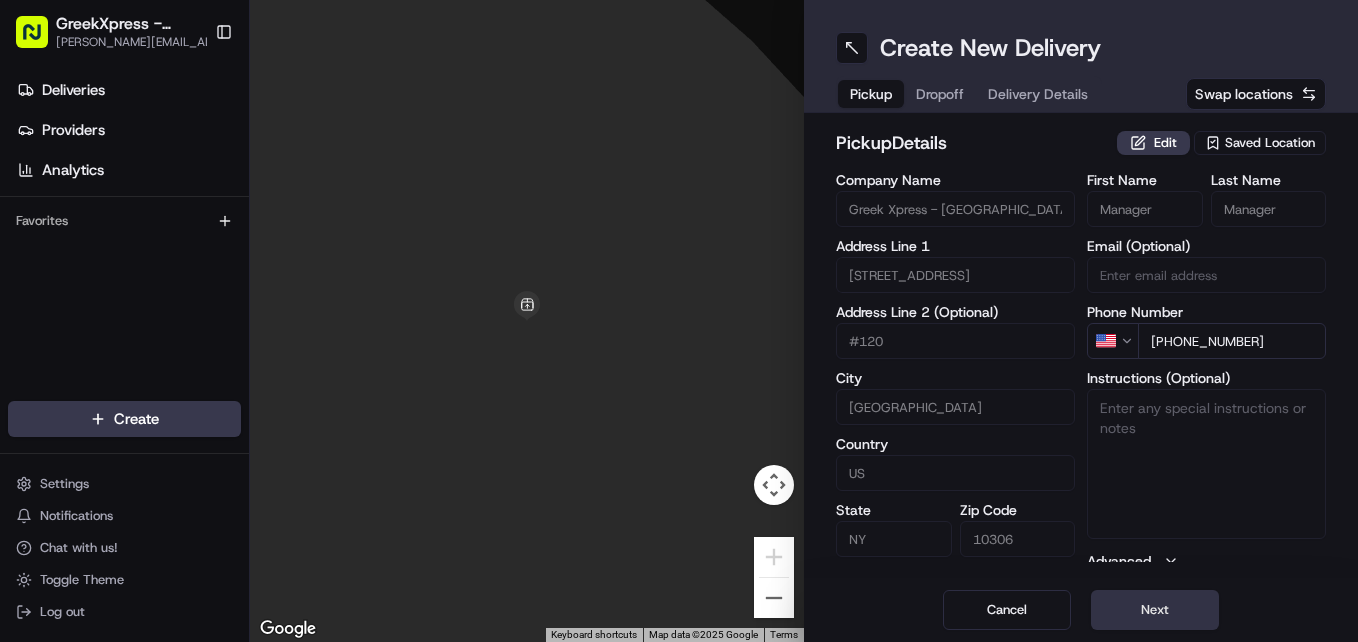 click on "Next" at bounding box center (1155, 610) 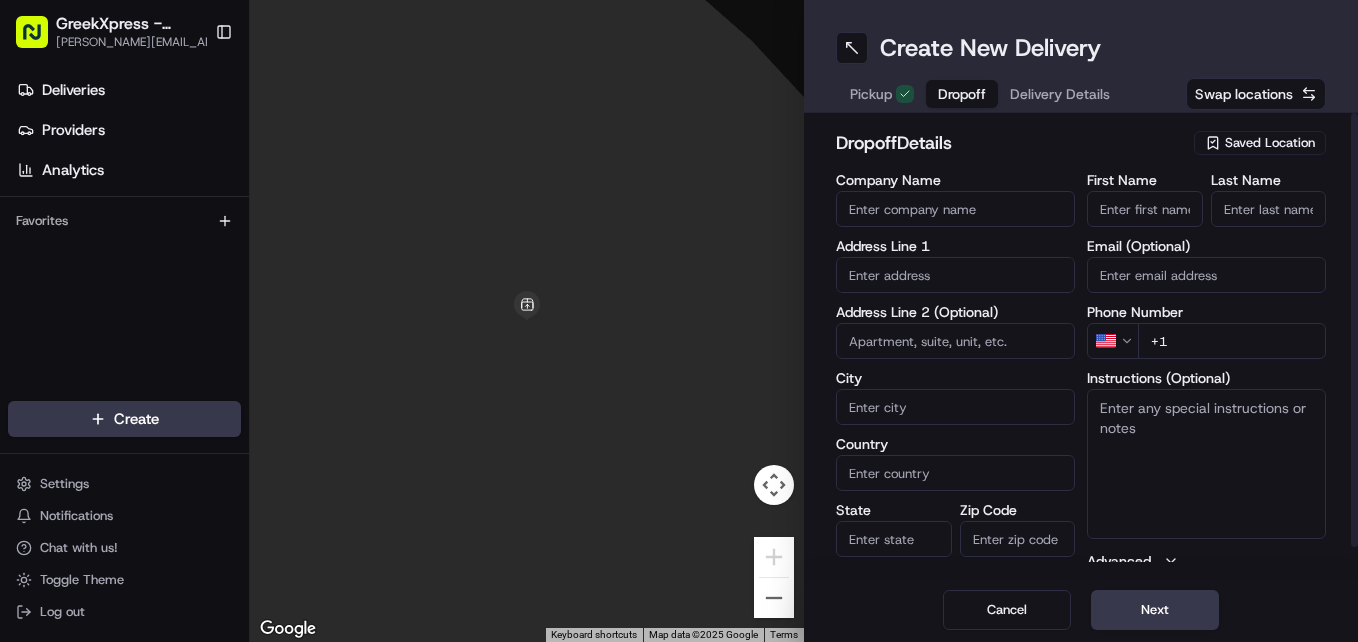 click at bounding box center (955, 275) 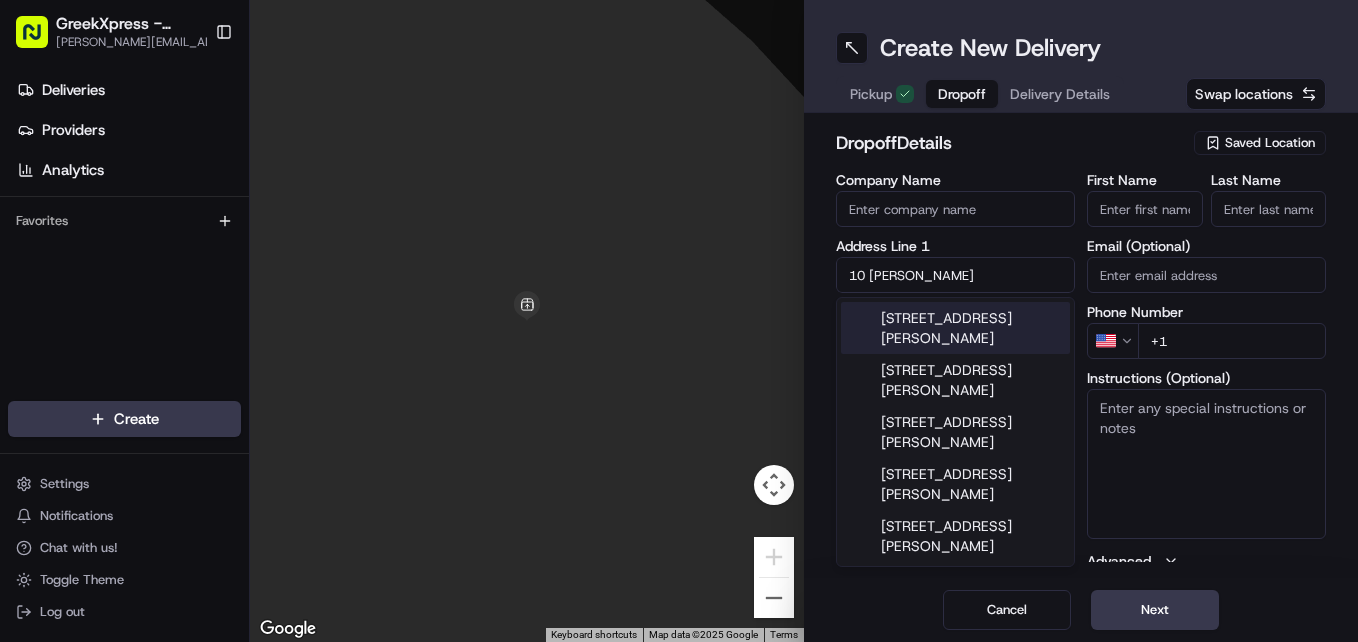click on "[STREET_ADDRESS][PERSON_NAME]" at bounding box center (955, 328) 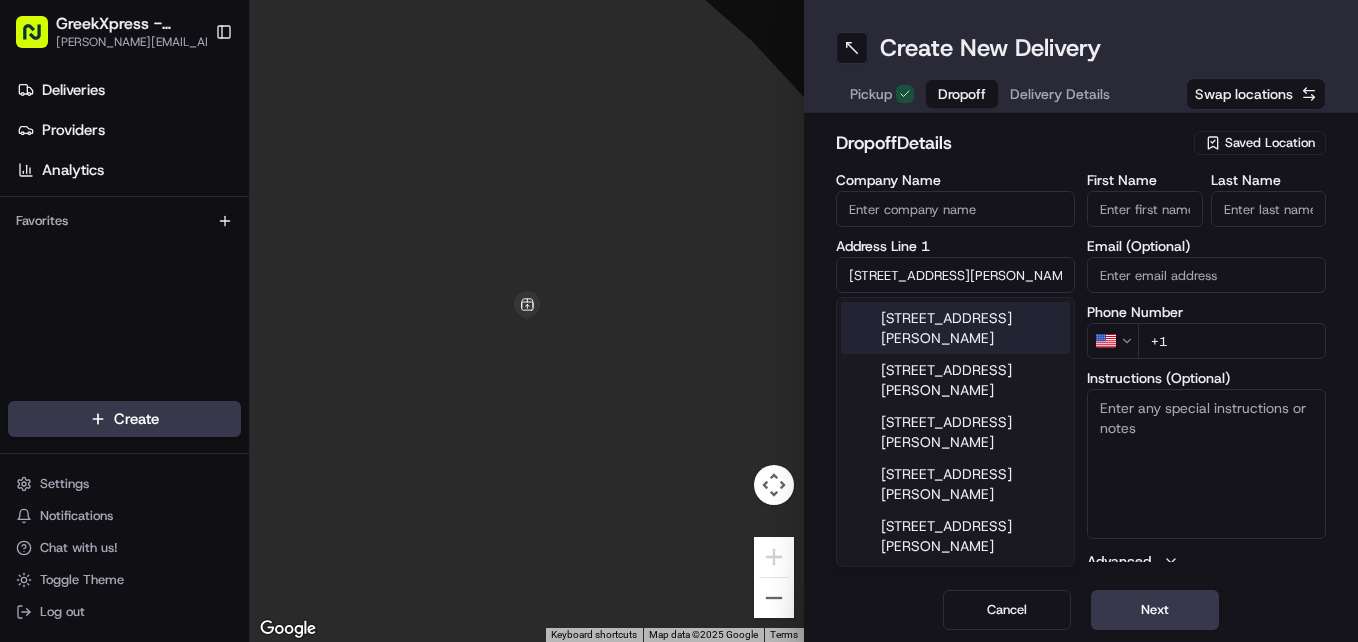 type on "[STREET_ADDRESS][PERSON_NAME]" 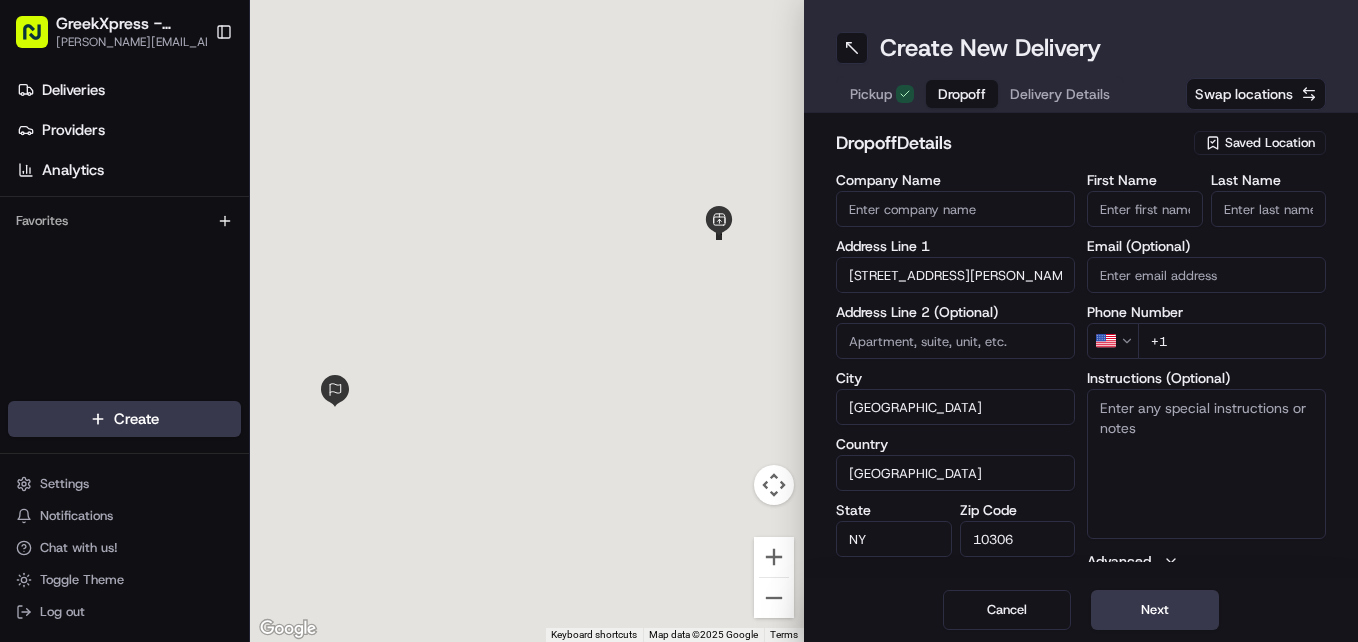 type on "[STREET_ADDRESS][PERSON_NAME]" 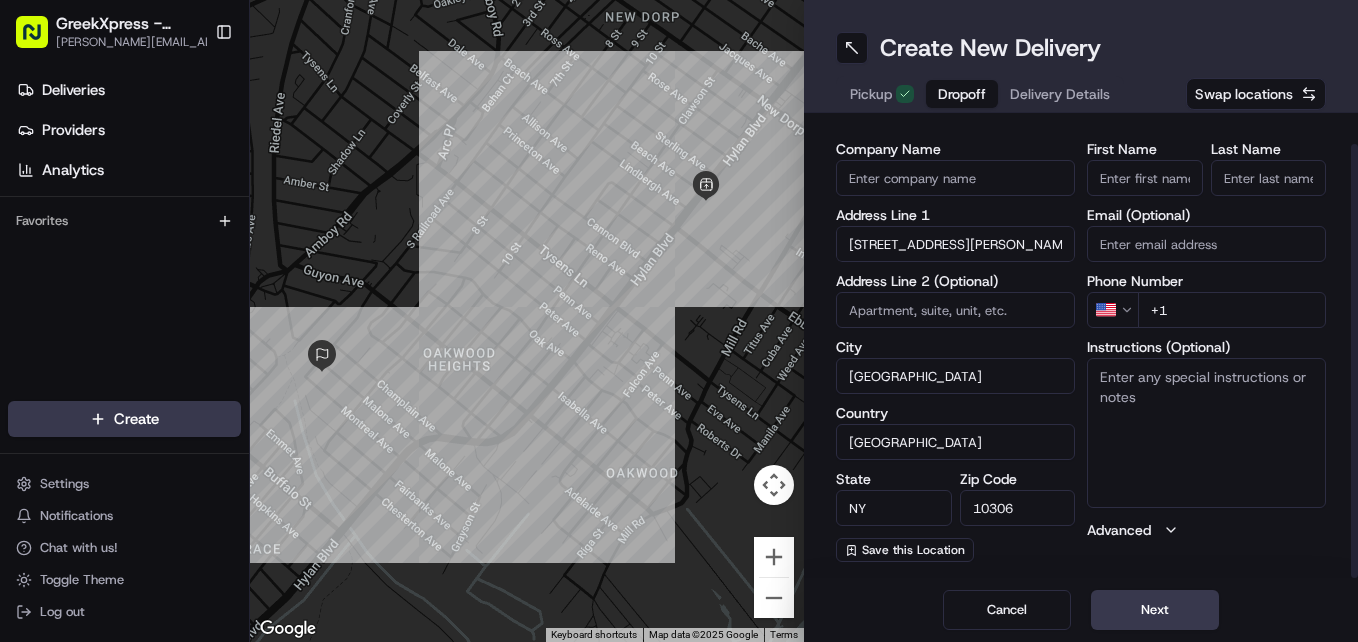 scroll, scrollTop: 0, scrollLeft: 0, axis: both 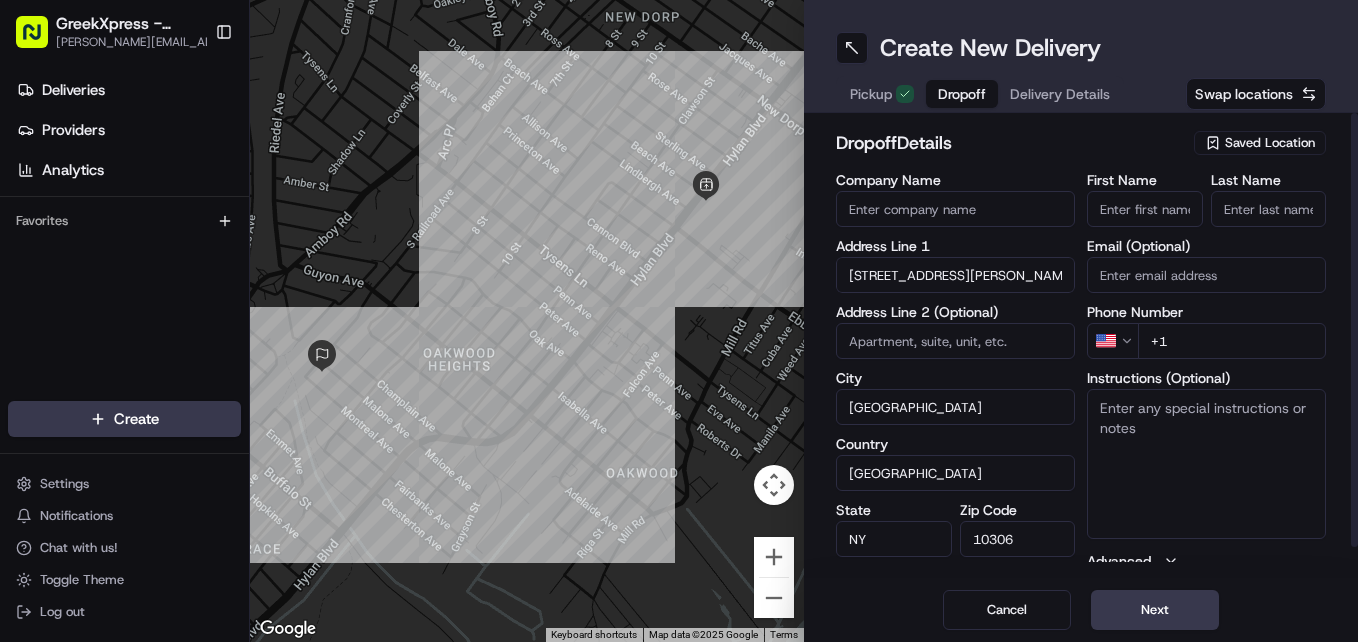 click on "First Name" at bounding box center (1145, 209) 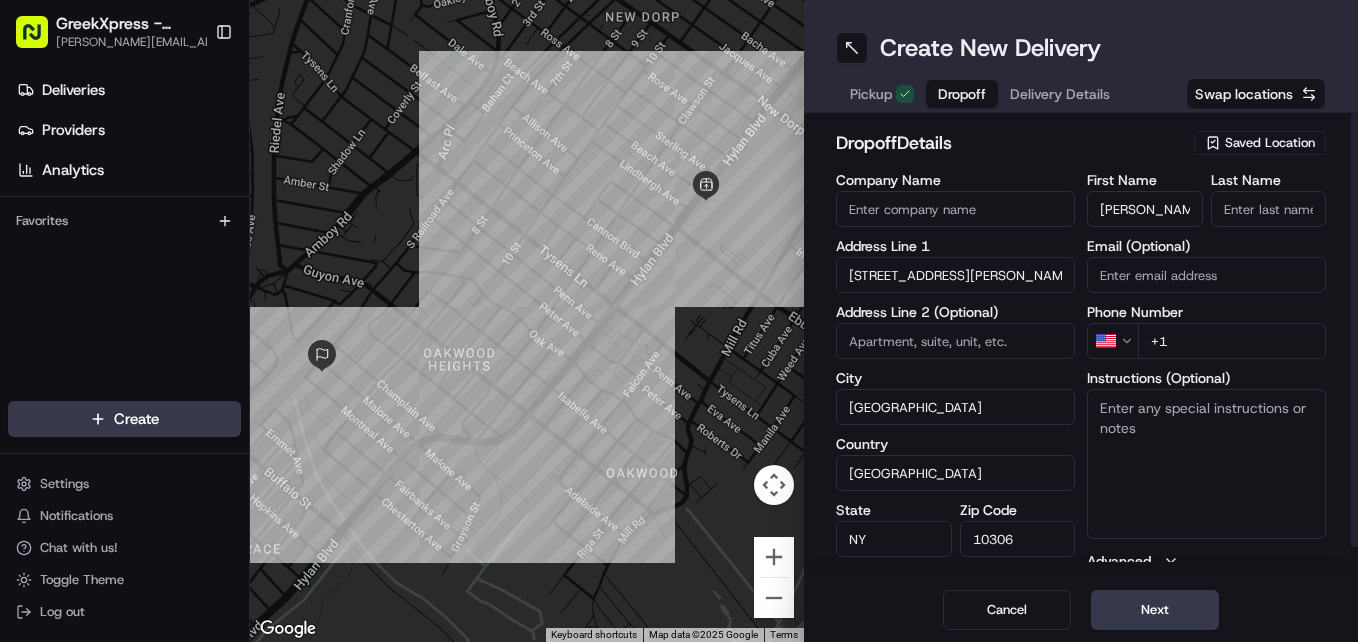 type on "[PERSON_NAME]" 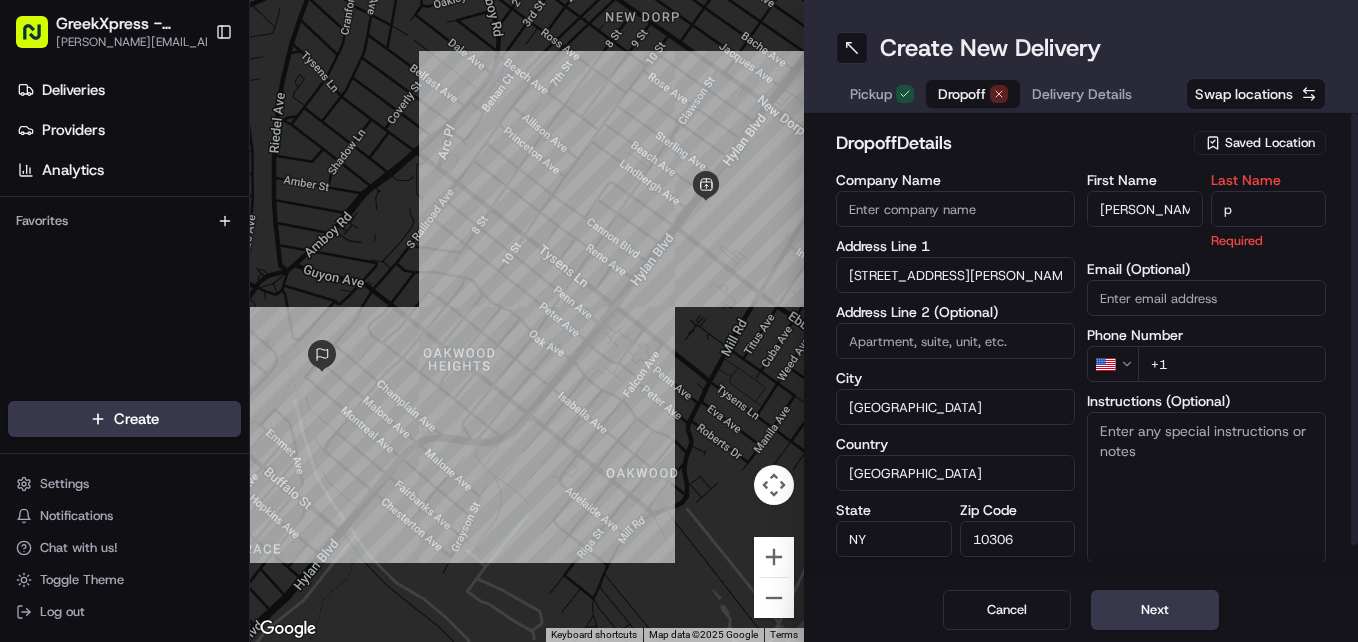 type on "p" 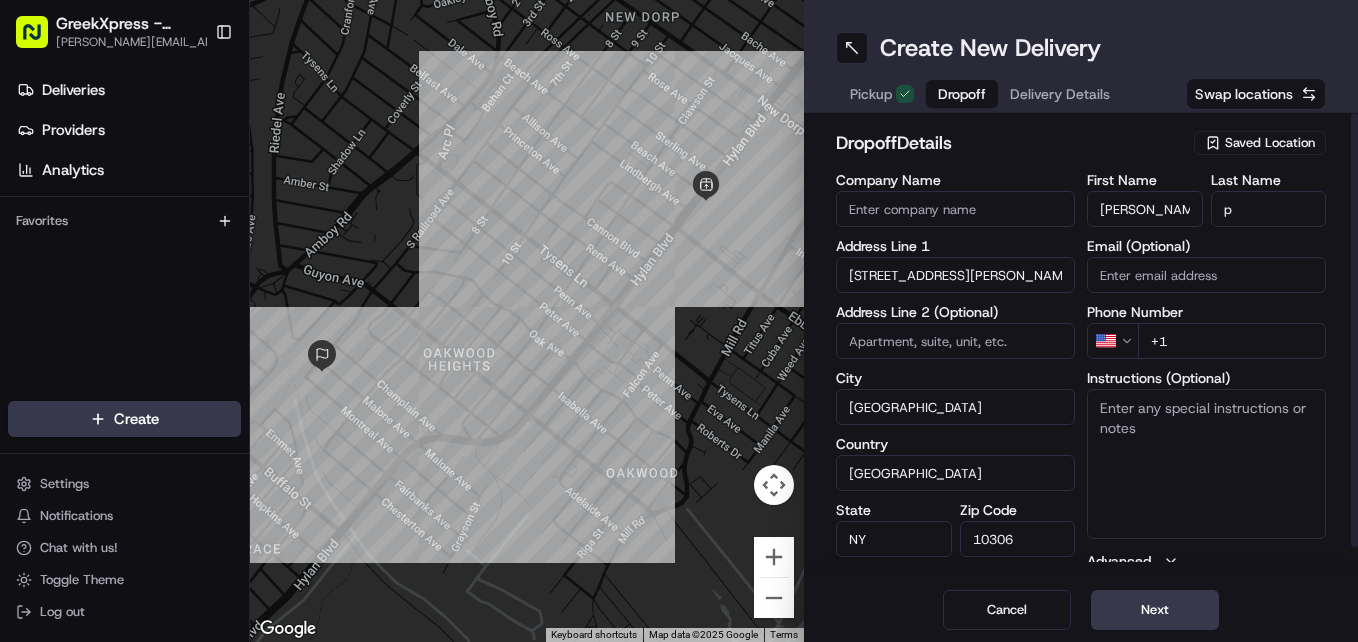 click on "+1" at bounding box center (1232, 341) 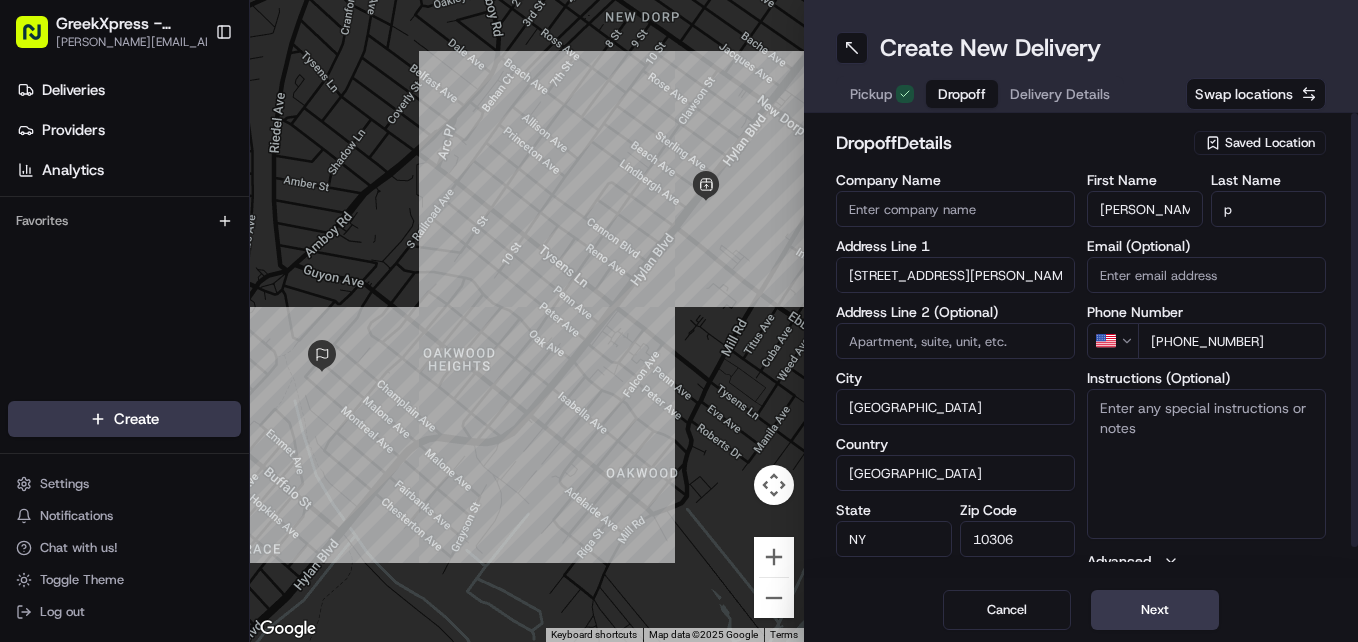 type on "[PHONE_NUMBER]" 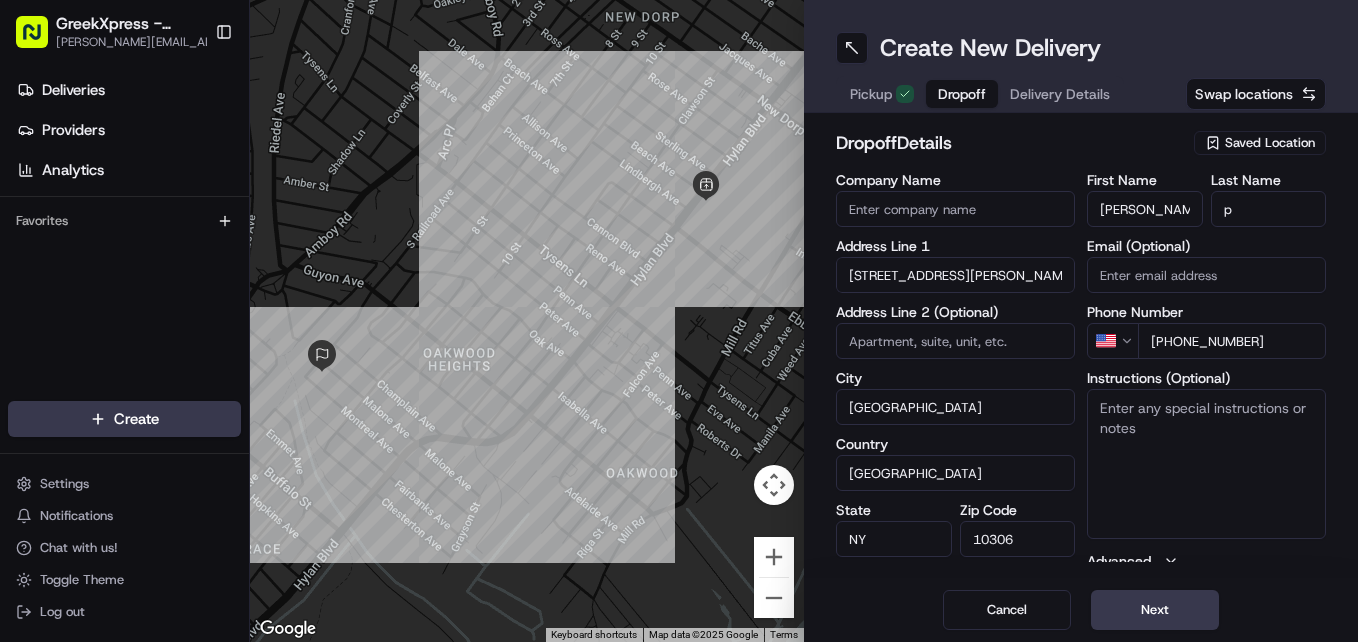 paste on "HAND DIRECTLY TO CUSTOMER" 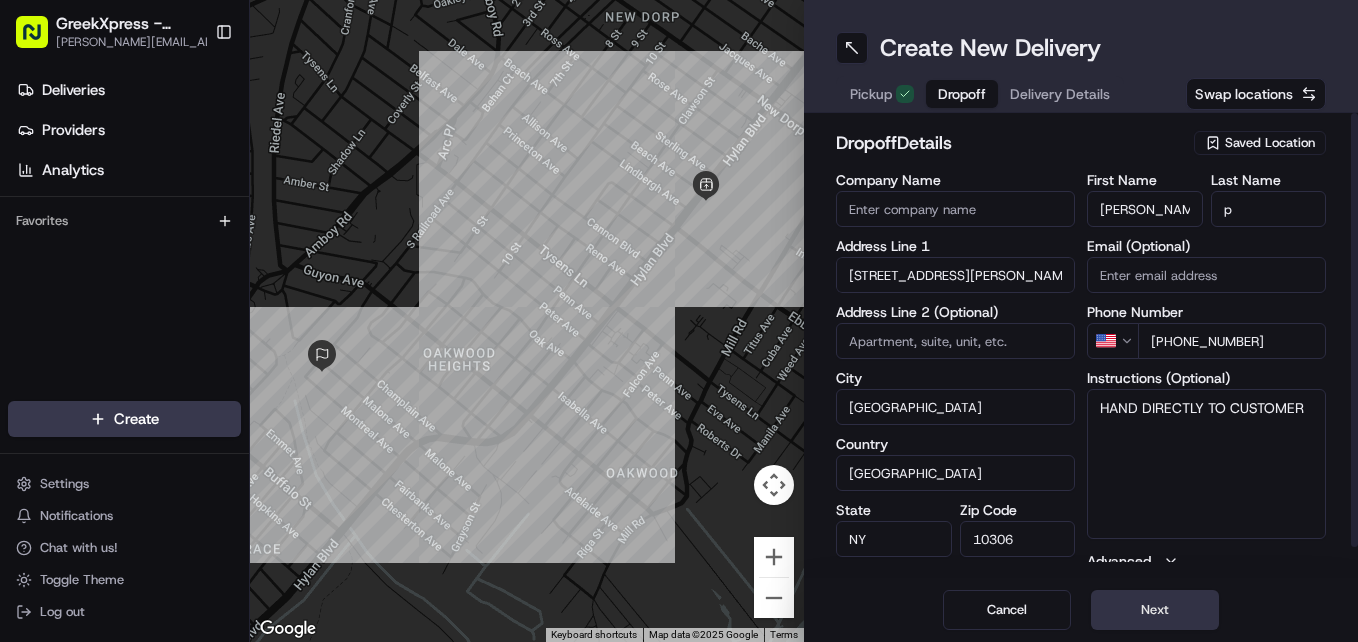 type on "HAND DIRECTLY TO CUSTOMER" 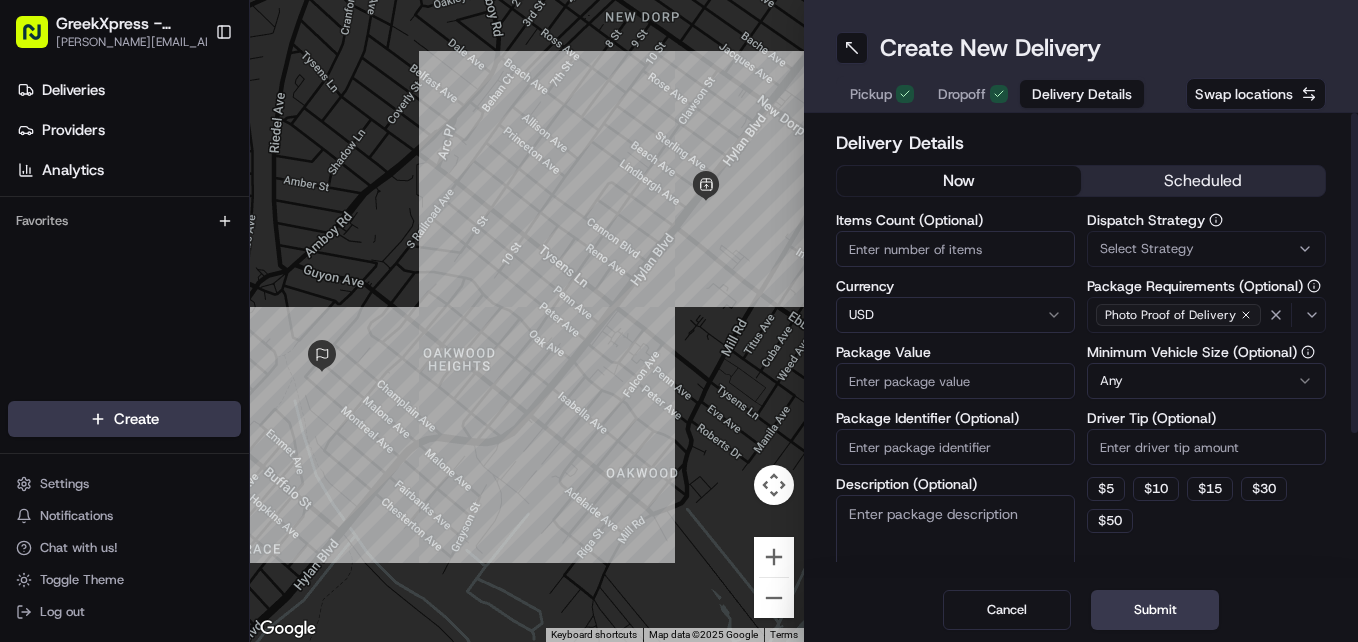 click on "Package Value" at bounding box center [955, 381] 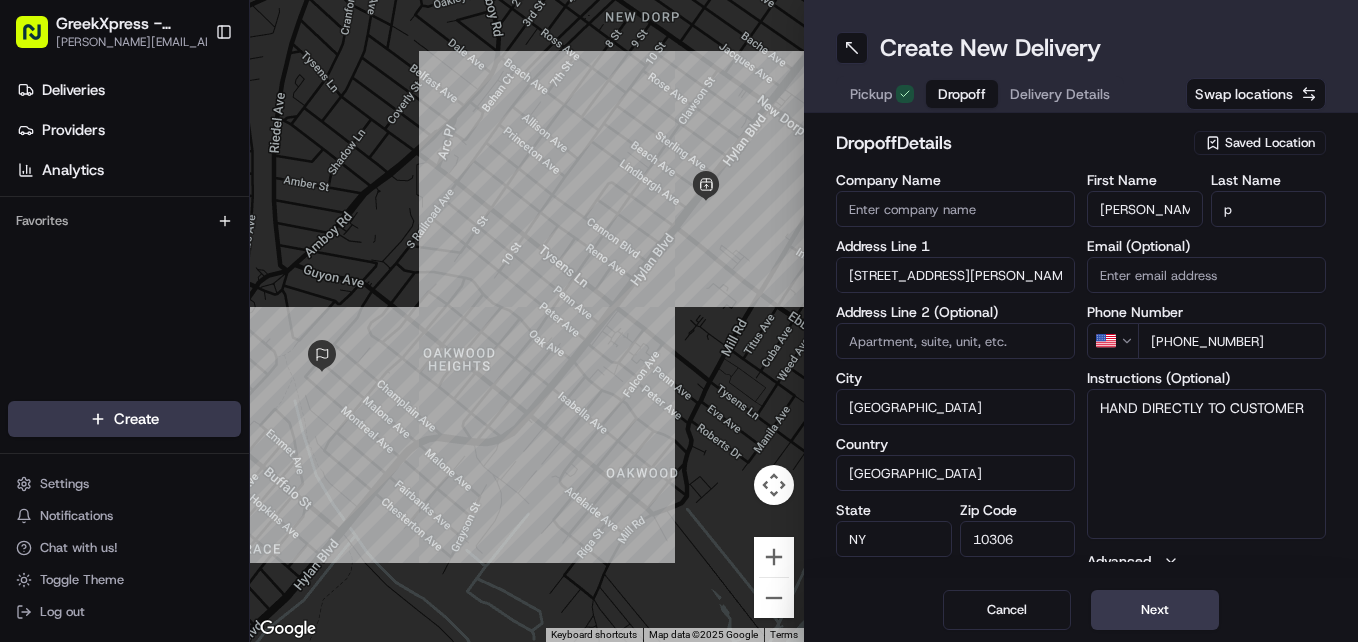 click on "Delivery Details" at bounding box center (1060, 94) 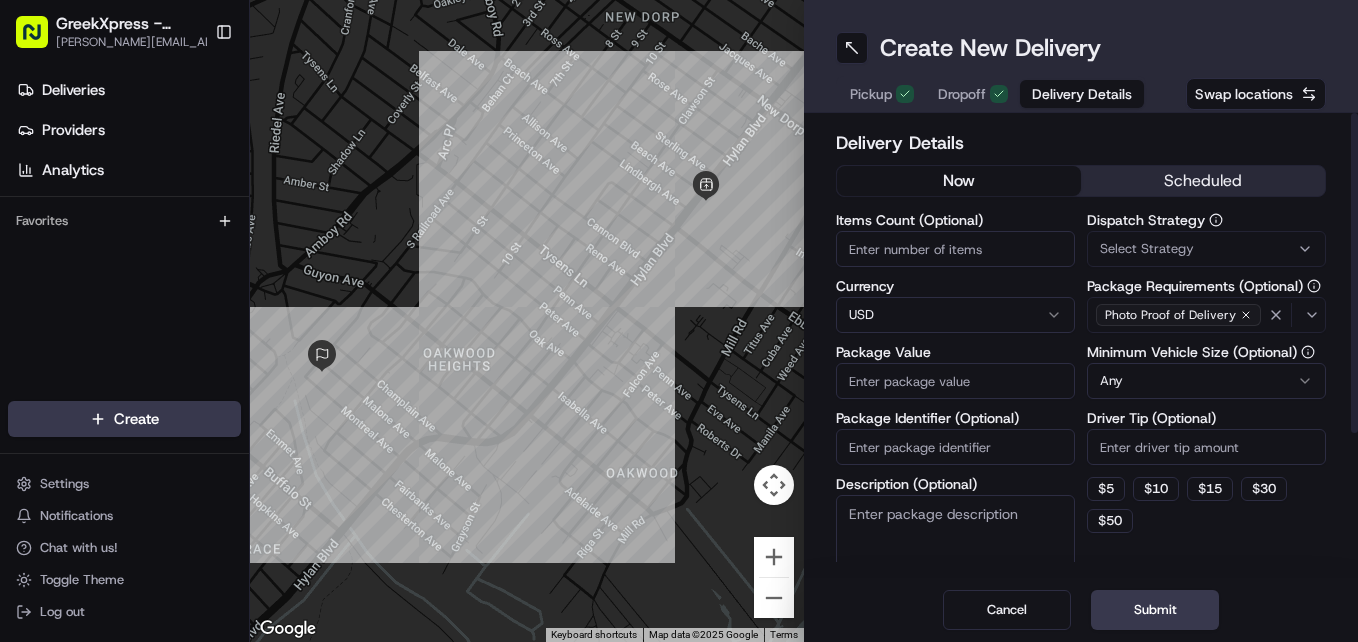 click on "Package Value" at bounding box center [955, 381] 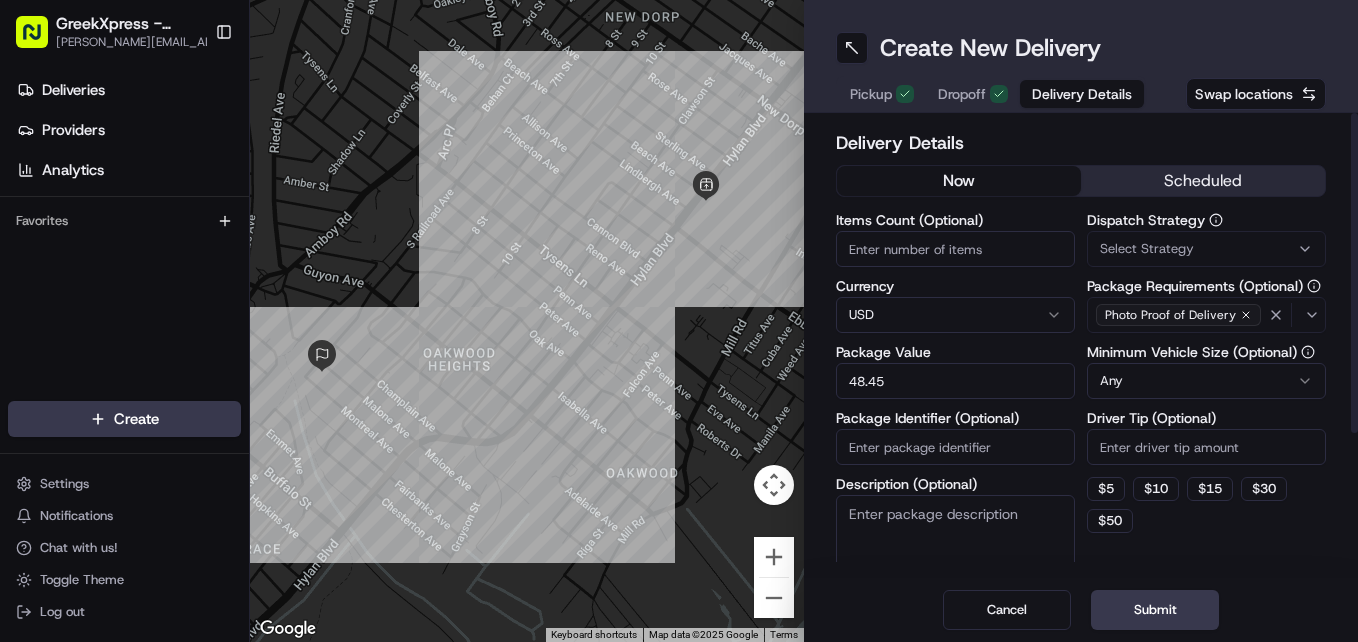 type on "48.45" 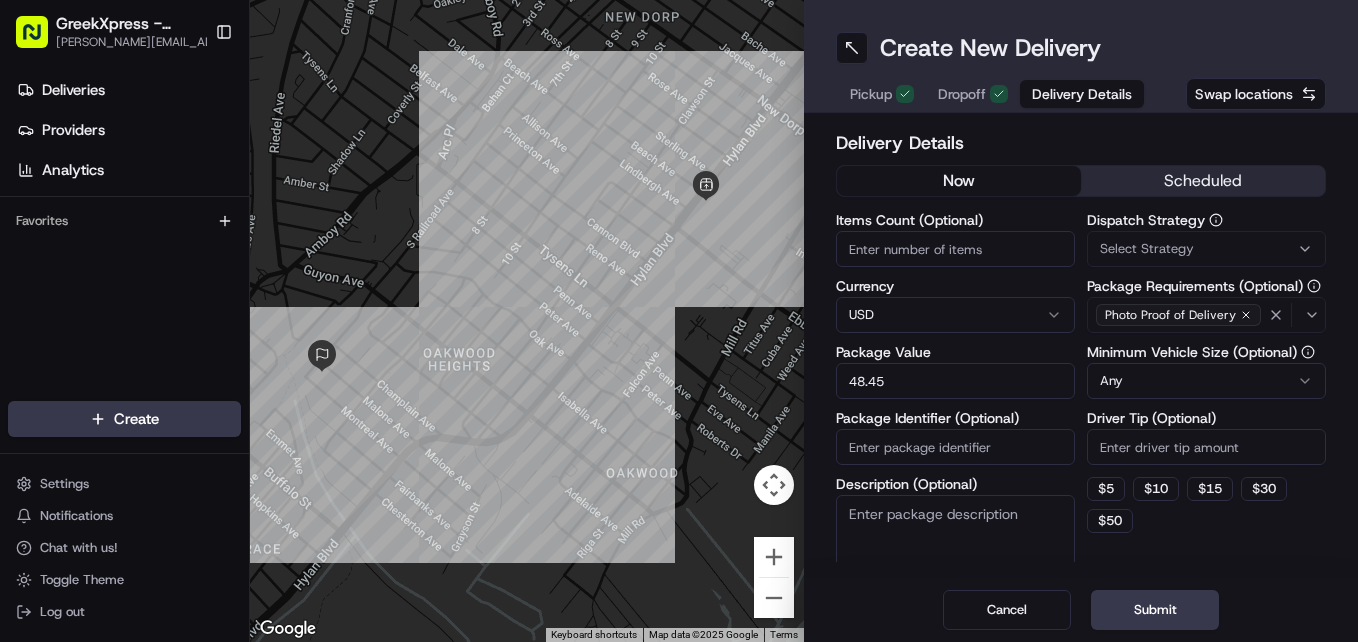 paste on "HAND DIRECTLY TO CUSTOMER" 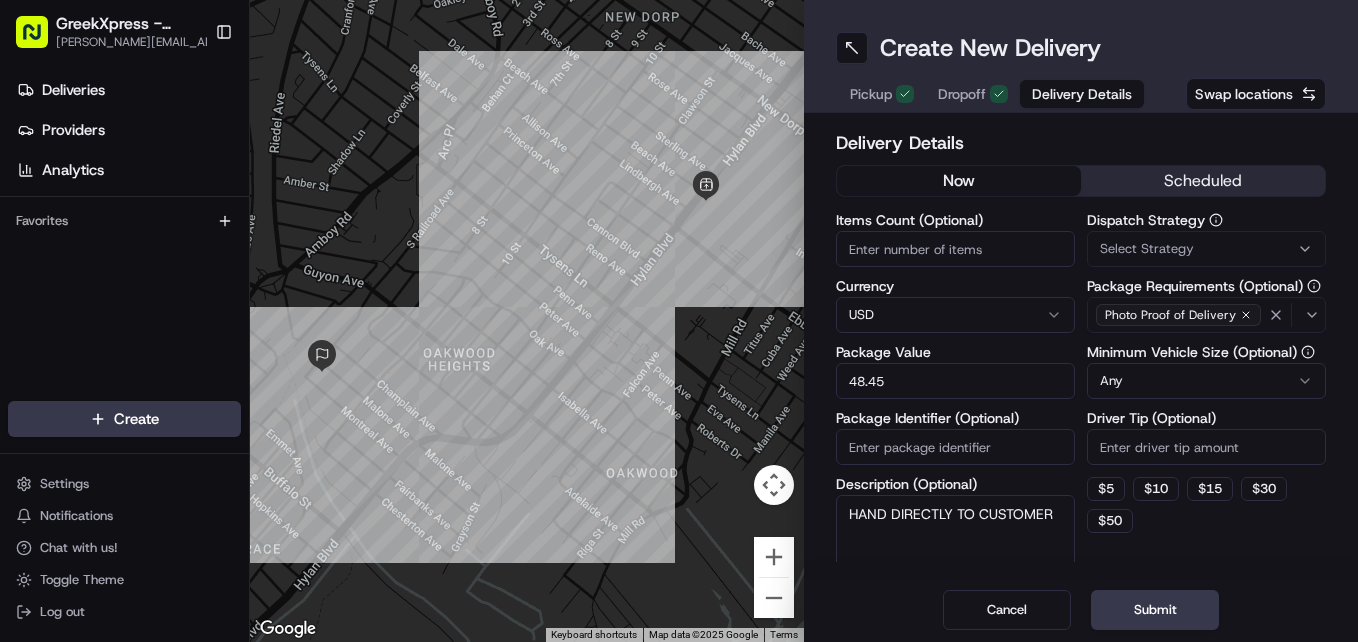 type on "HAND DIRECTLY TO CUSTOMER" 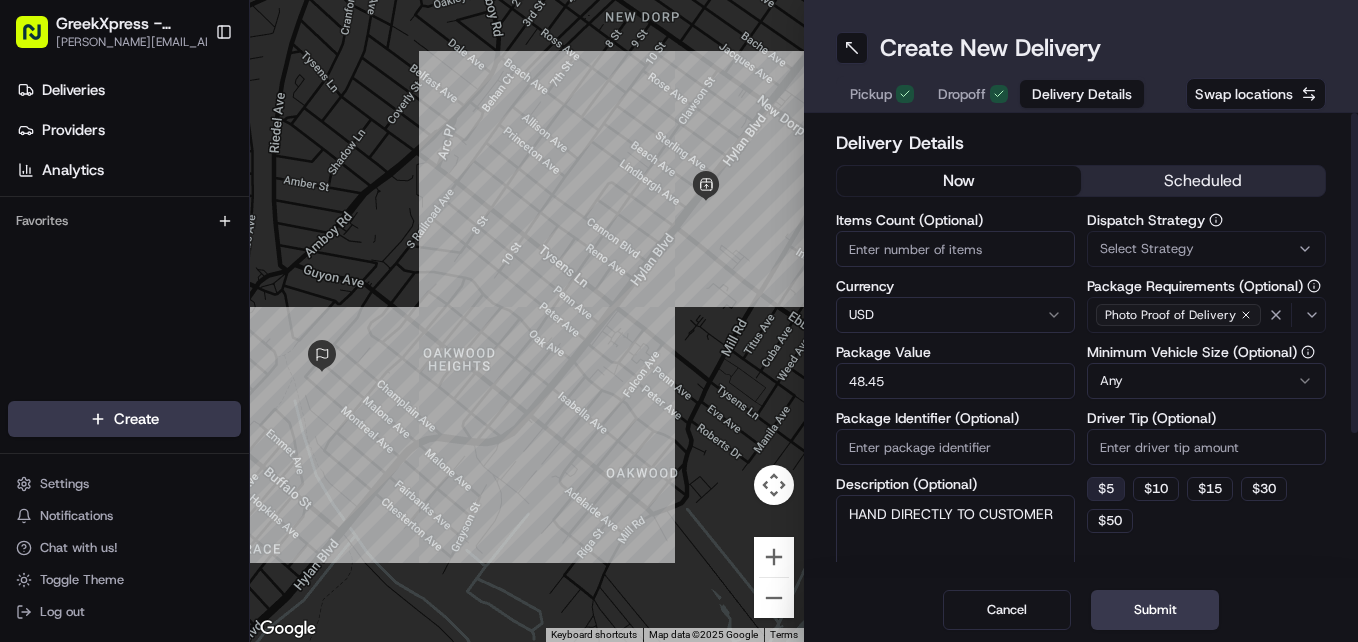 click on "$ 5" at bounding box center (1106, 489) 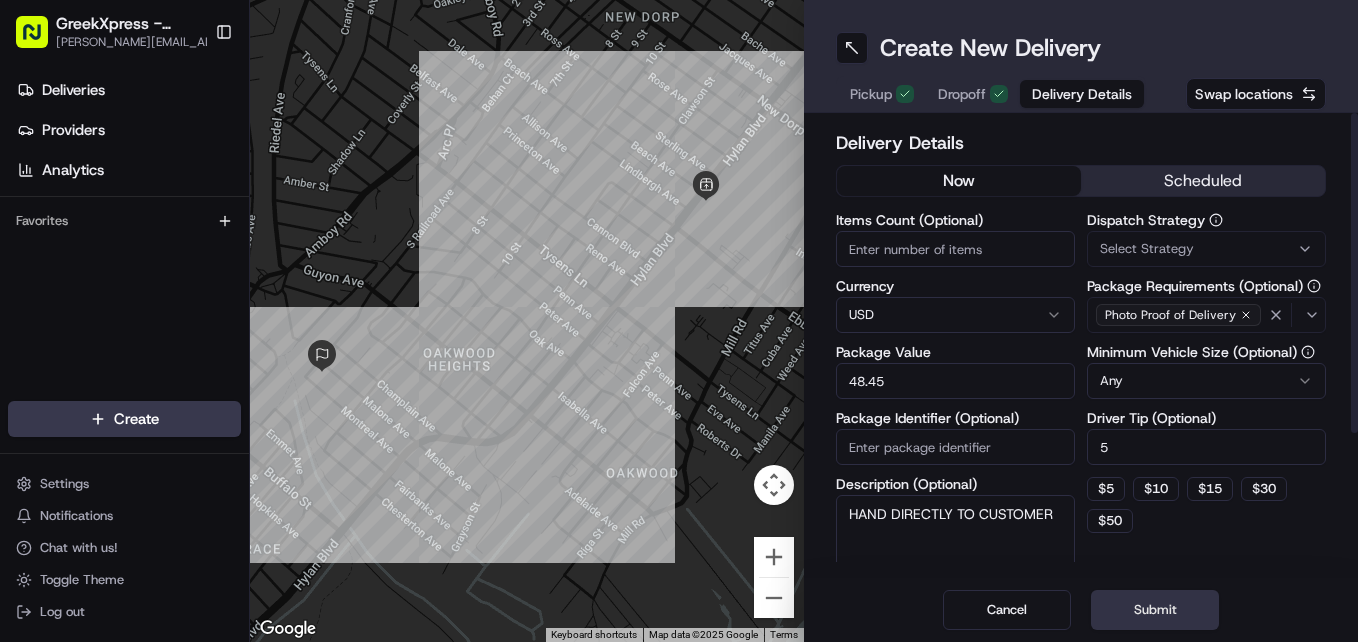 click on "Submit" at bounding box center [1155, 610] 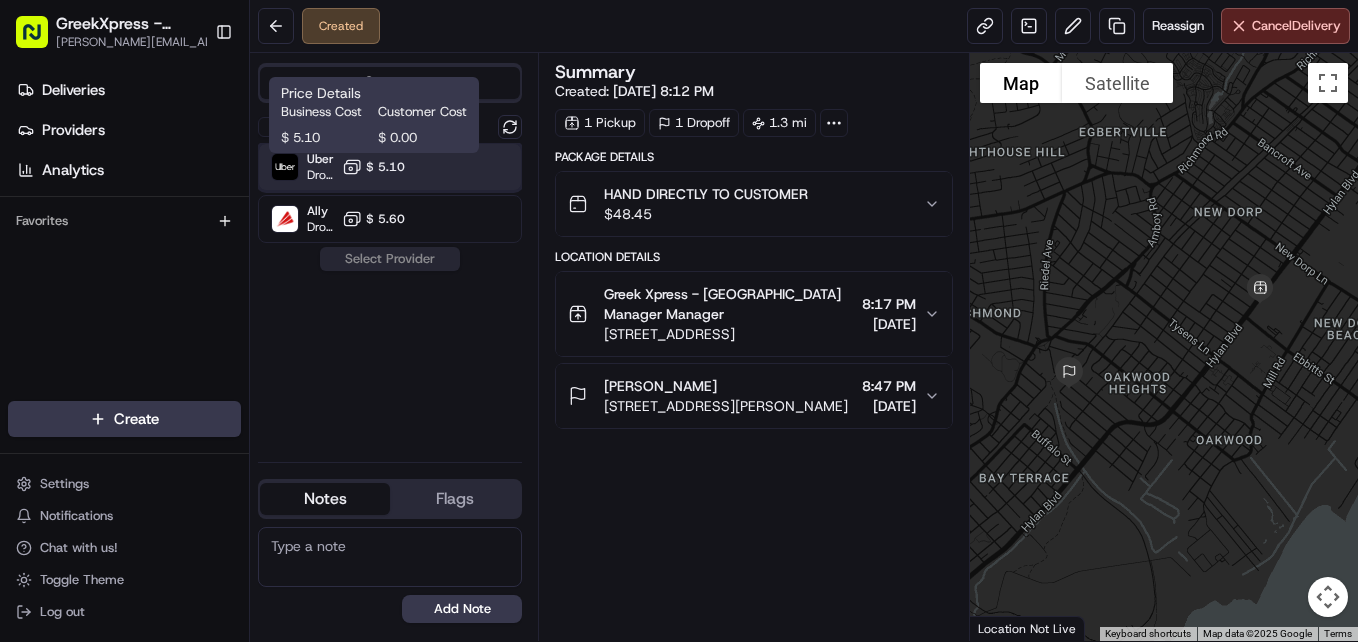 click at bounding box center (461, 167) 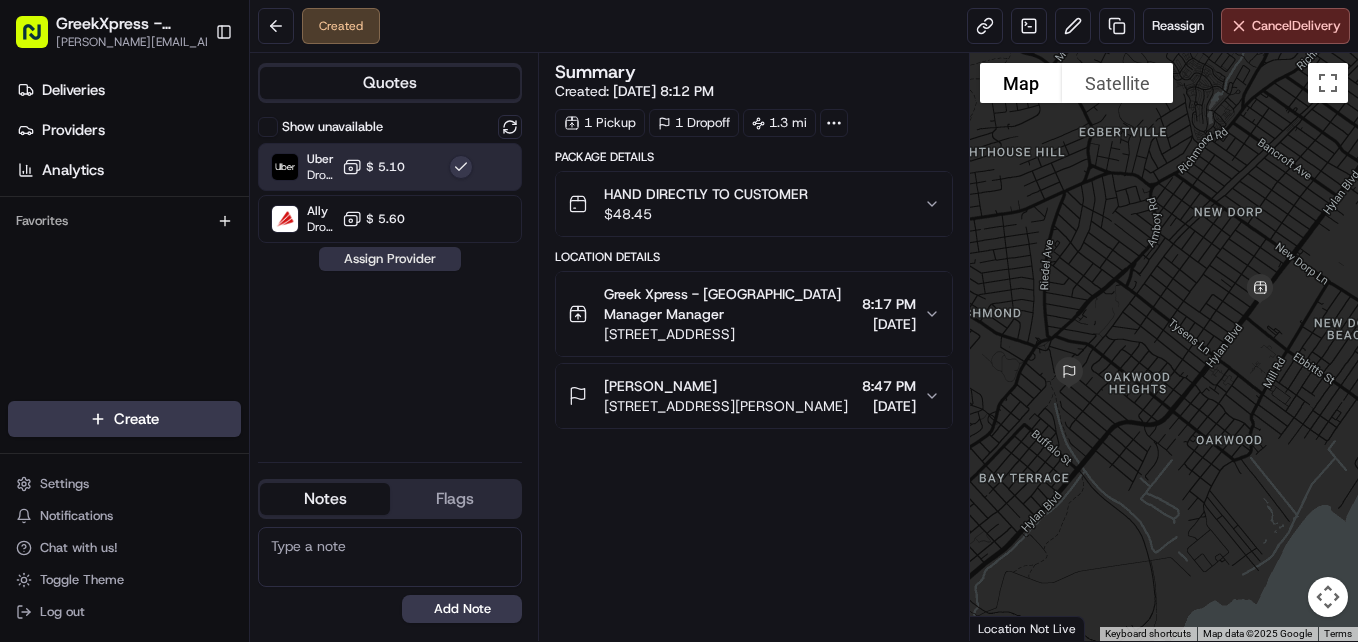 click on "Assign Provider" at bounding box center [390, 259] 